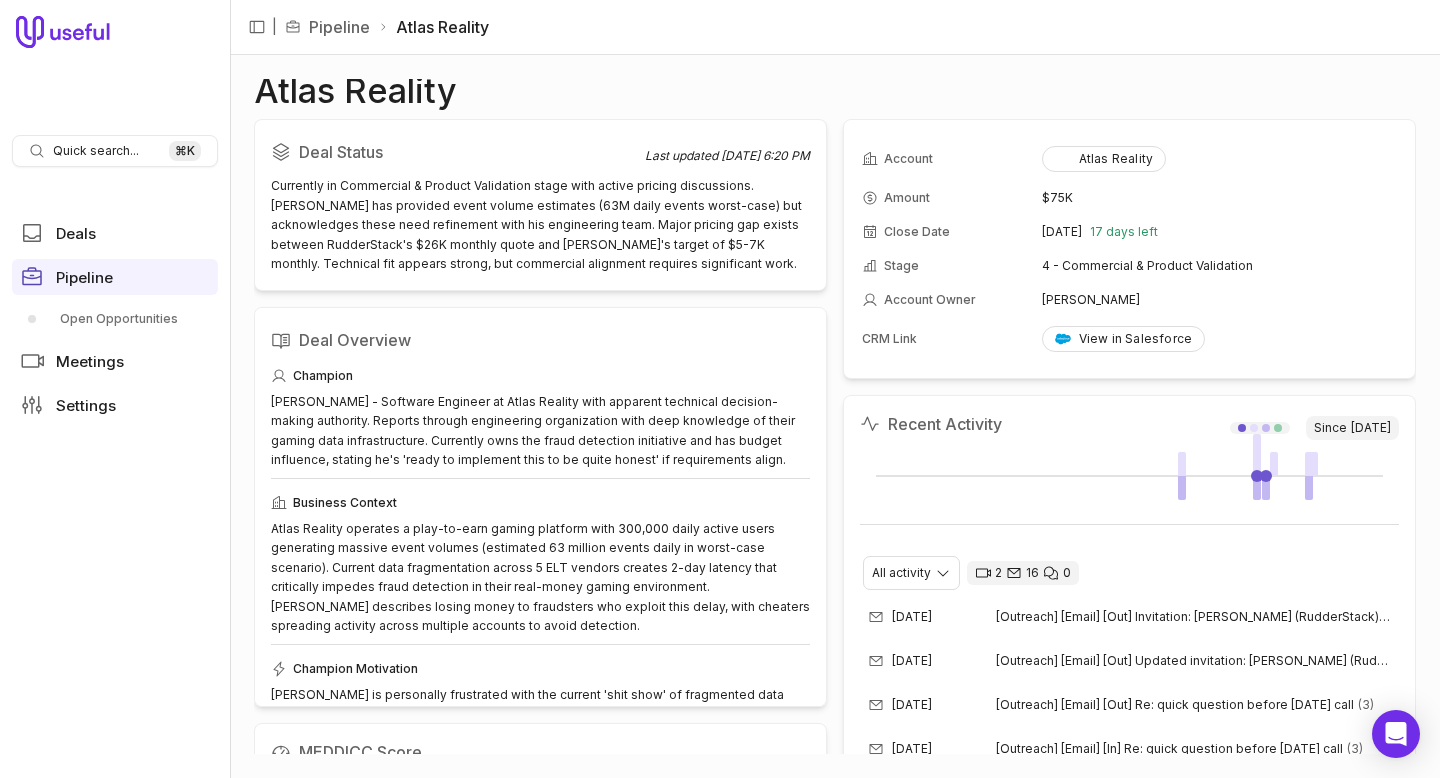 scroll, scrollTop: 0, scrollLeft: 0, axis: both 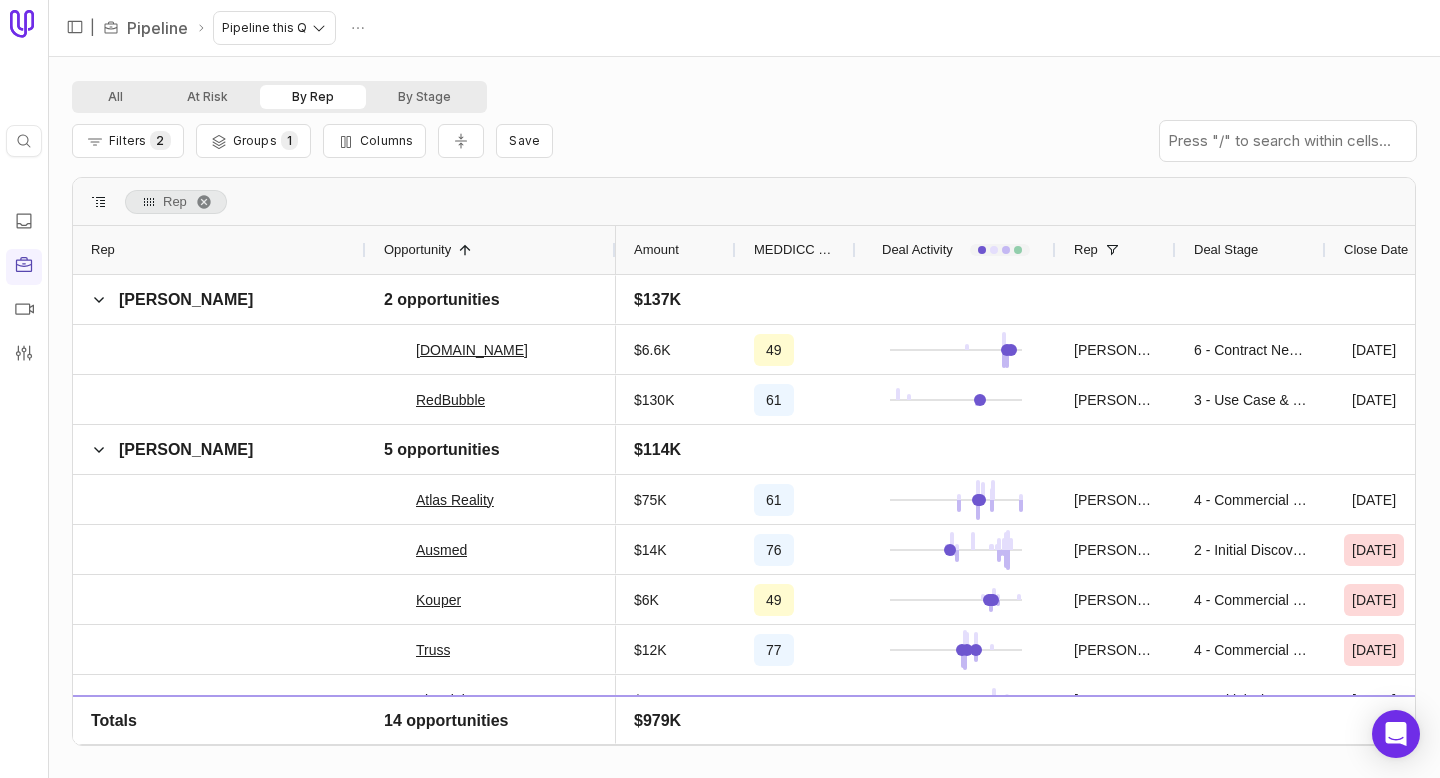 drag, startPoint x: 170, startPoint y: 251, endPoint x: 363, endPoint y: 258, distance: 193.1269 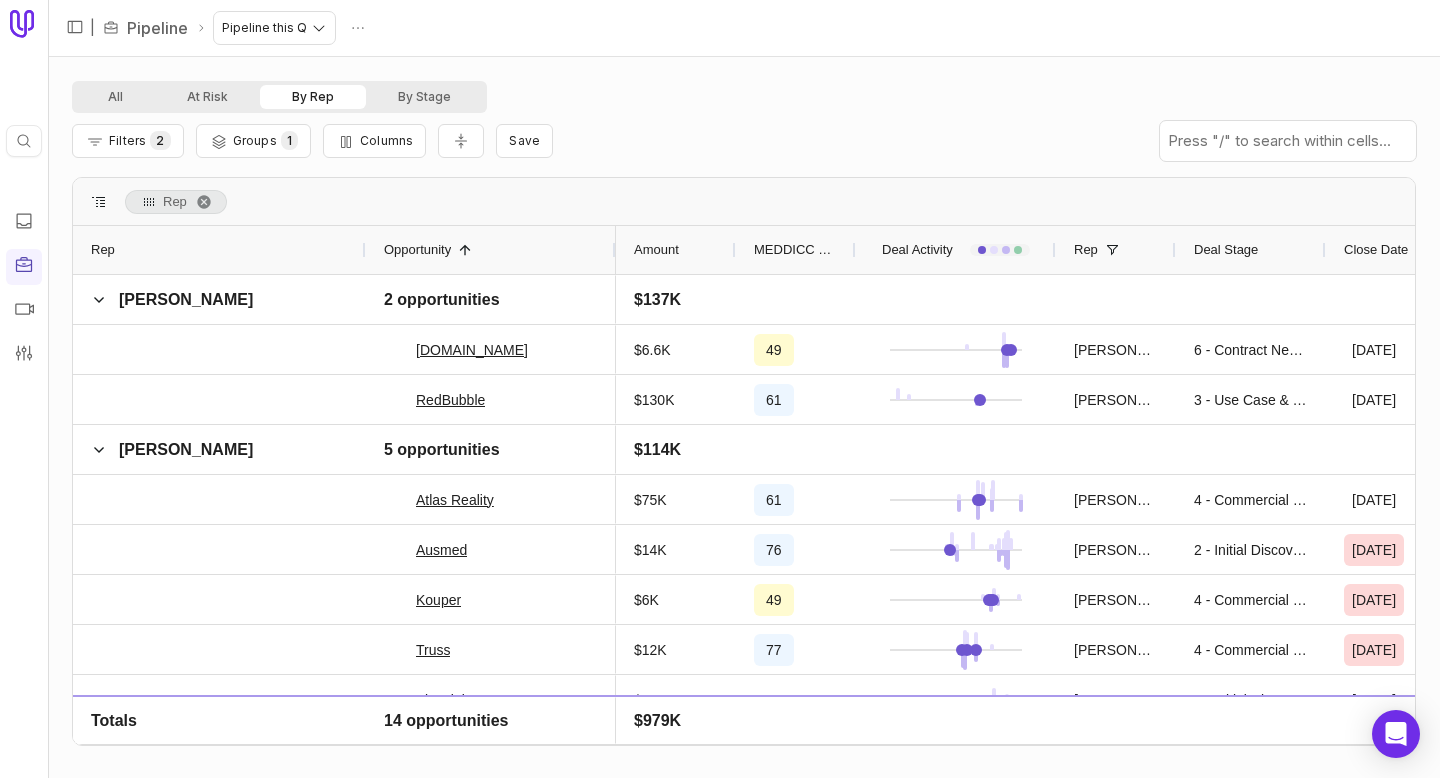 click at bounding box center (365, 250) 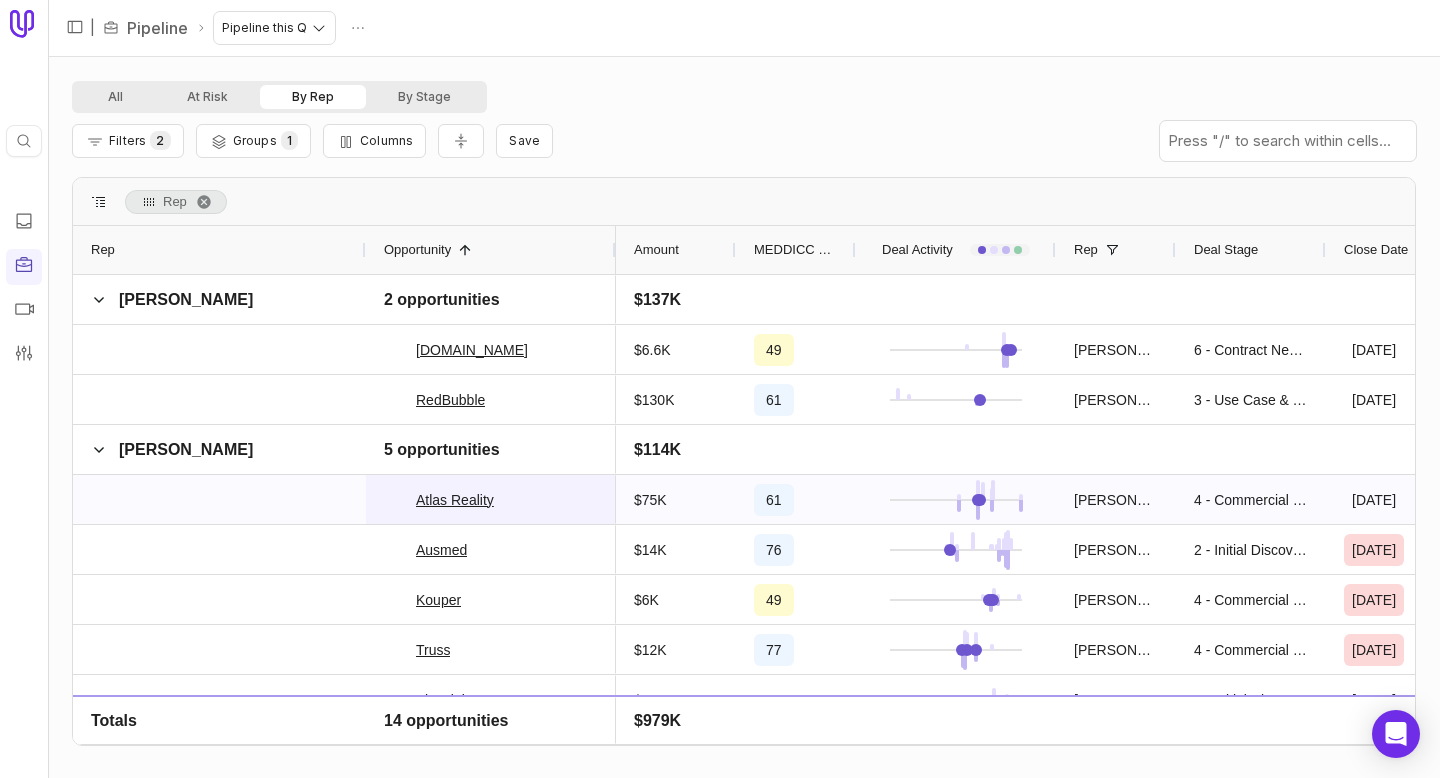 scroll, scrollTop: 55, scrollLeft: 0, axis: vertical 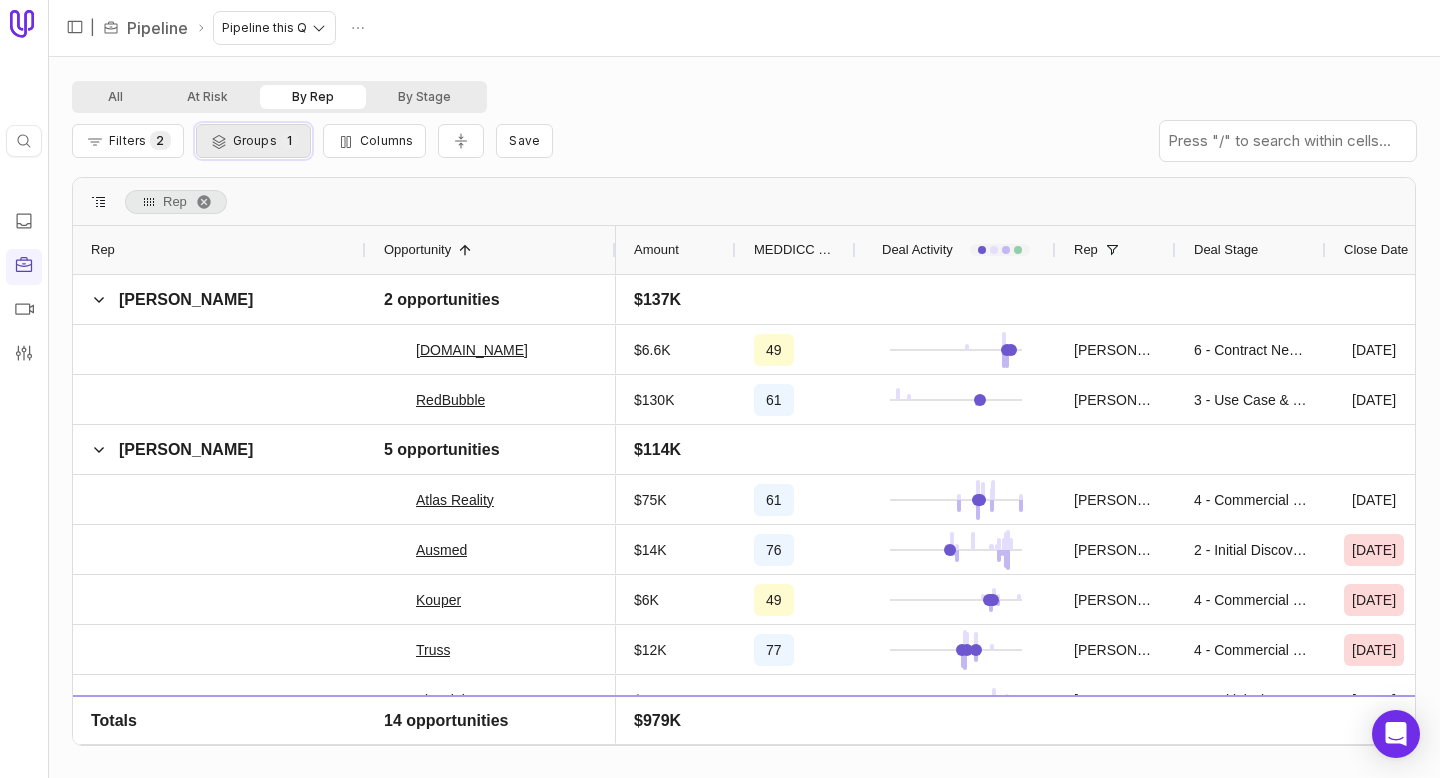 click on "Groups" at bounding box center [255, 140] 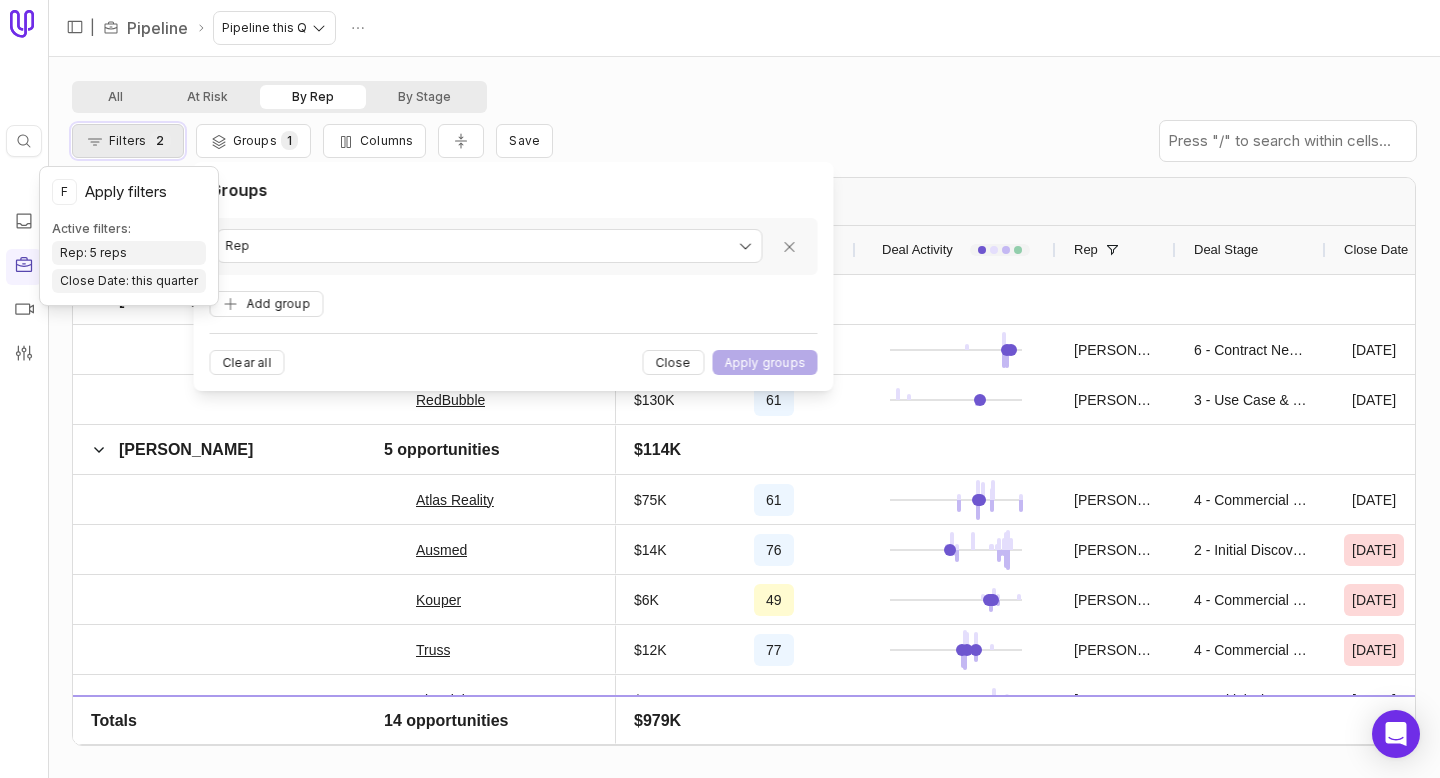 click on "Filters 2" at bounding box center (128, 141) 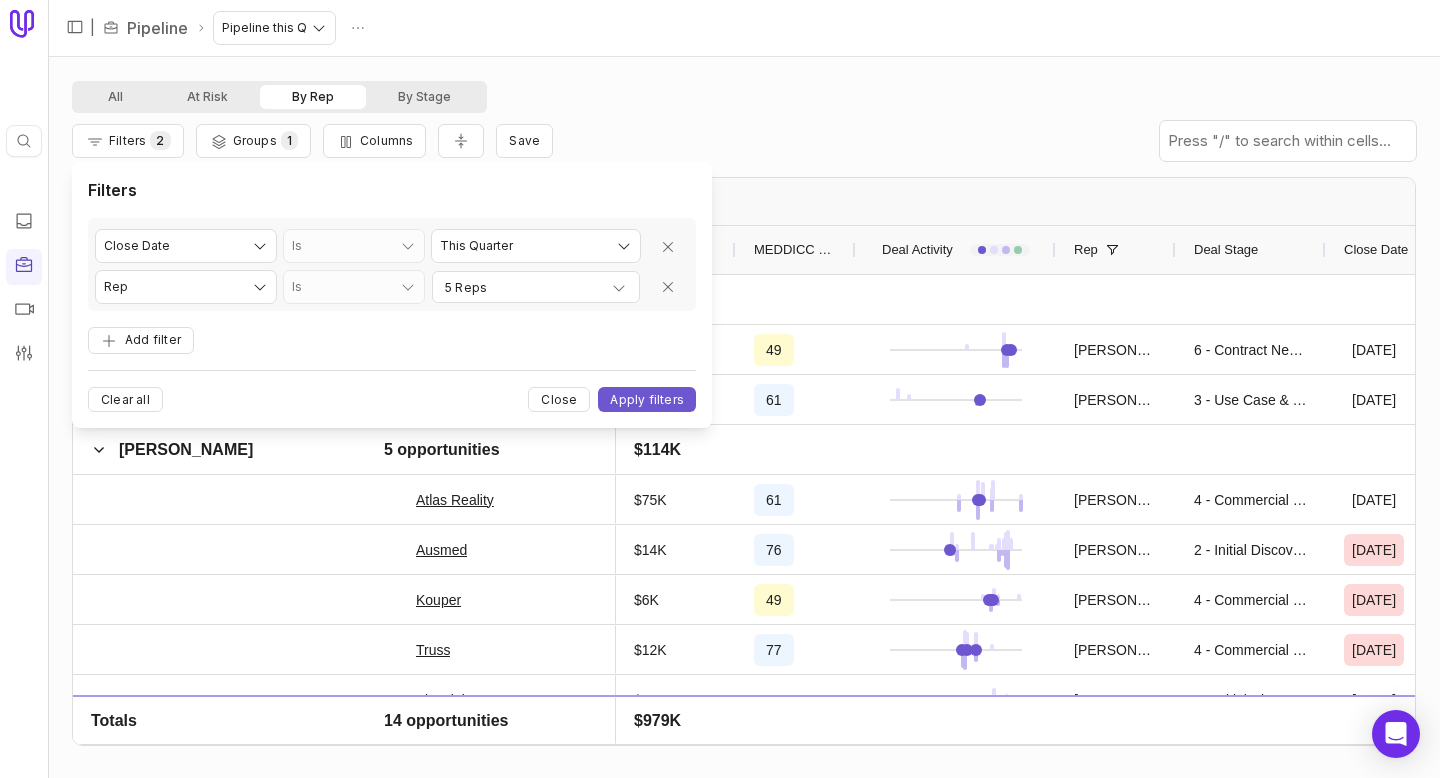 click on "Filters 2 Groups 1 Columns Save" at bounding box center [744, 141] 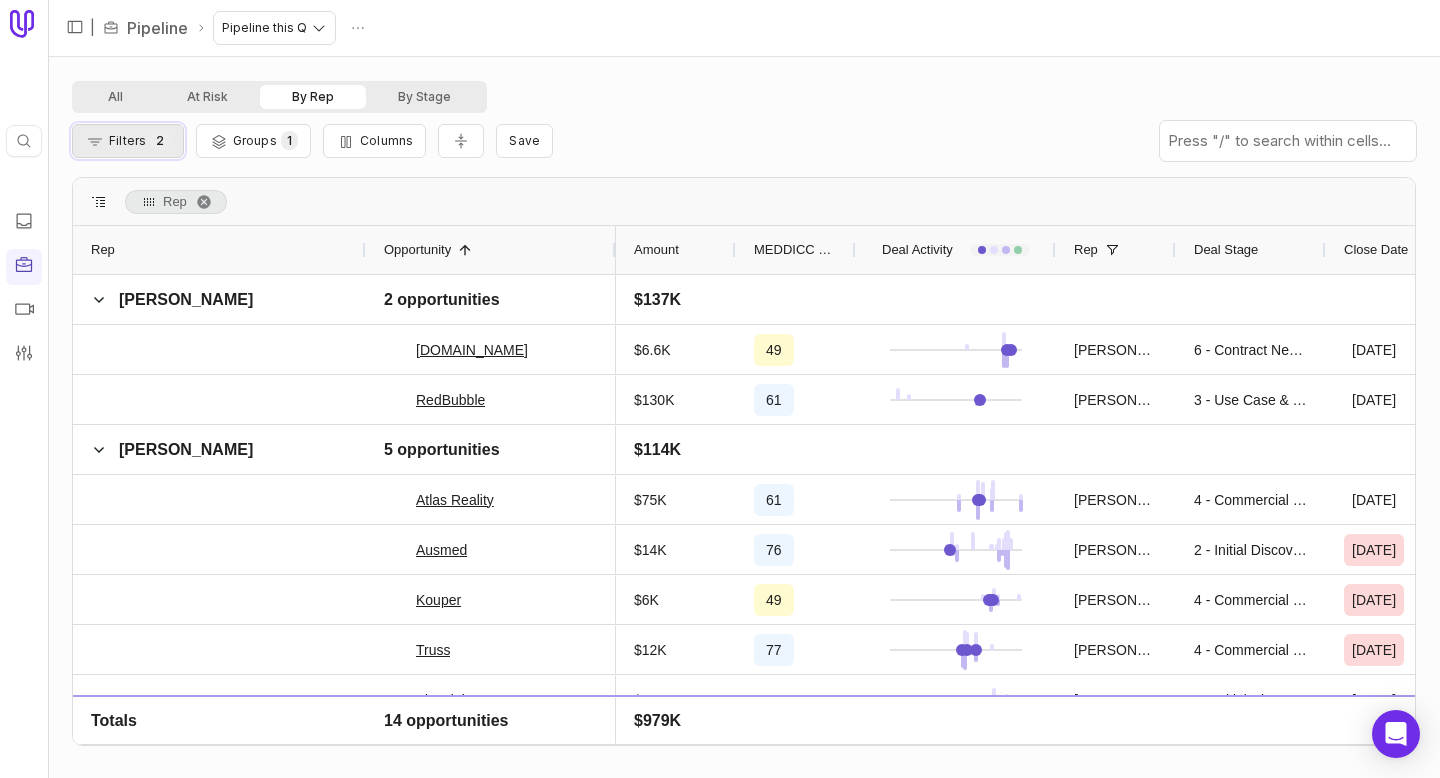 click on "Filters" at bounding box center (127, 140) 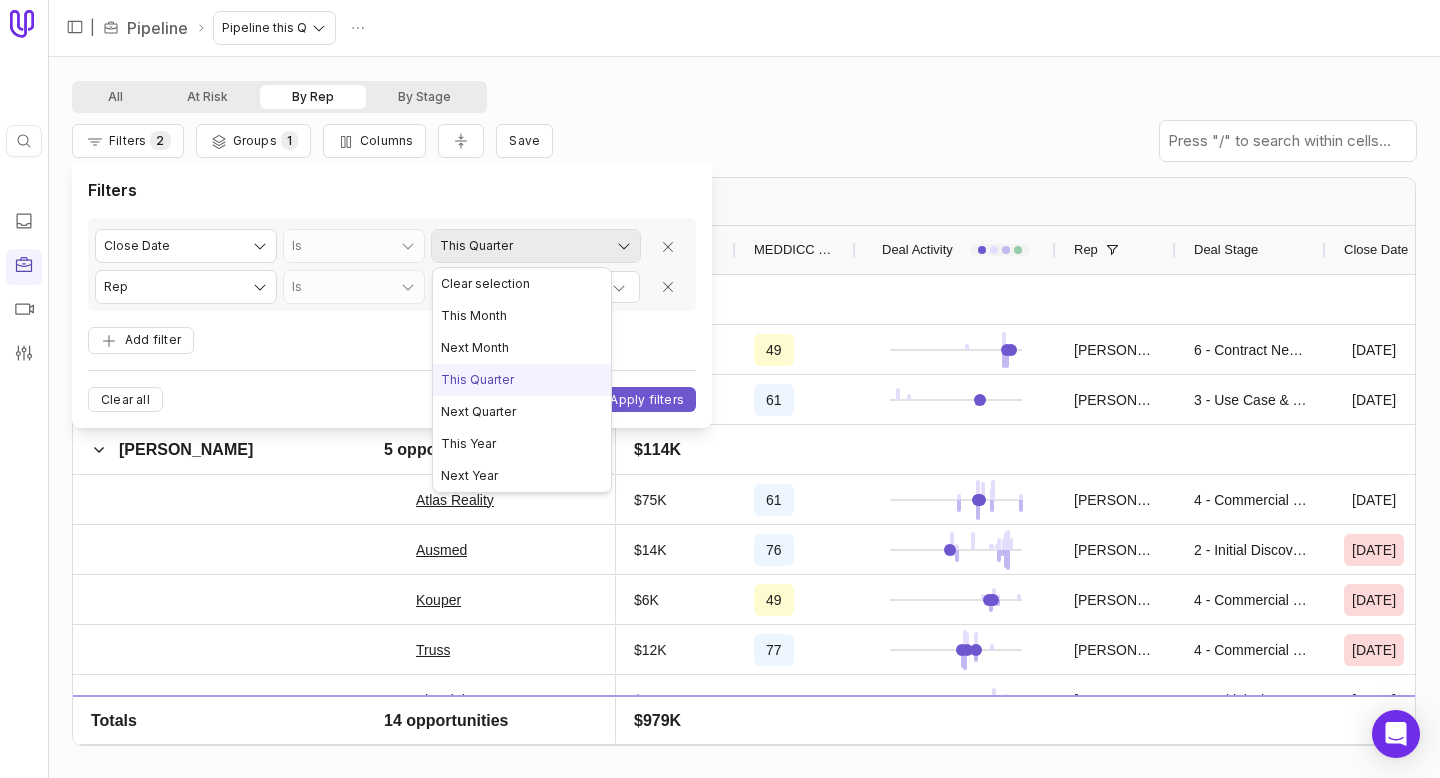 click on "Quick search... ⌘ K | Pipeline Pipeline this Q All At Risk By Rep By Stage Filters 2 Groups 1 Columns Save
Rep
Drag here to set column labels
Rep
Opportunity
1
Amount" at bounding box center [720, 389] 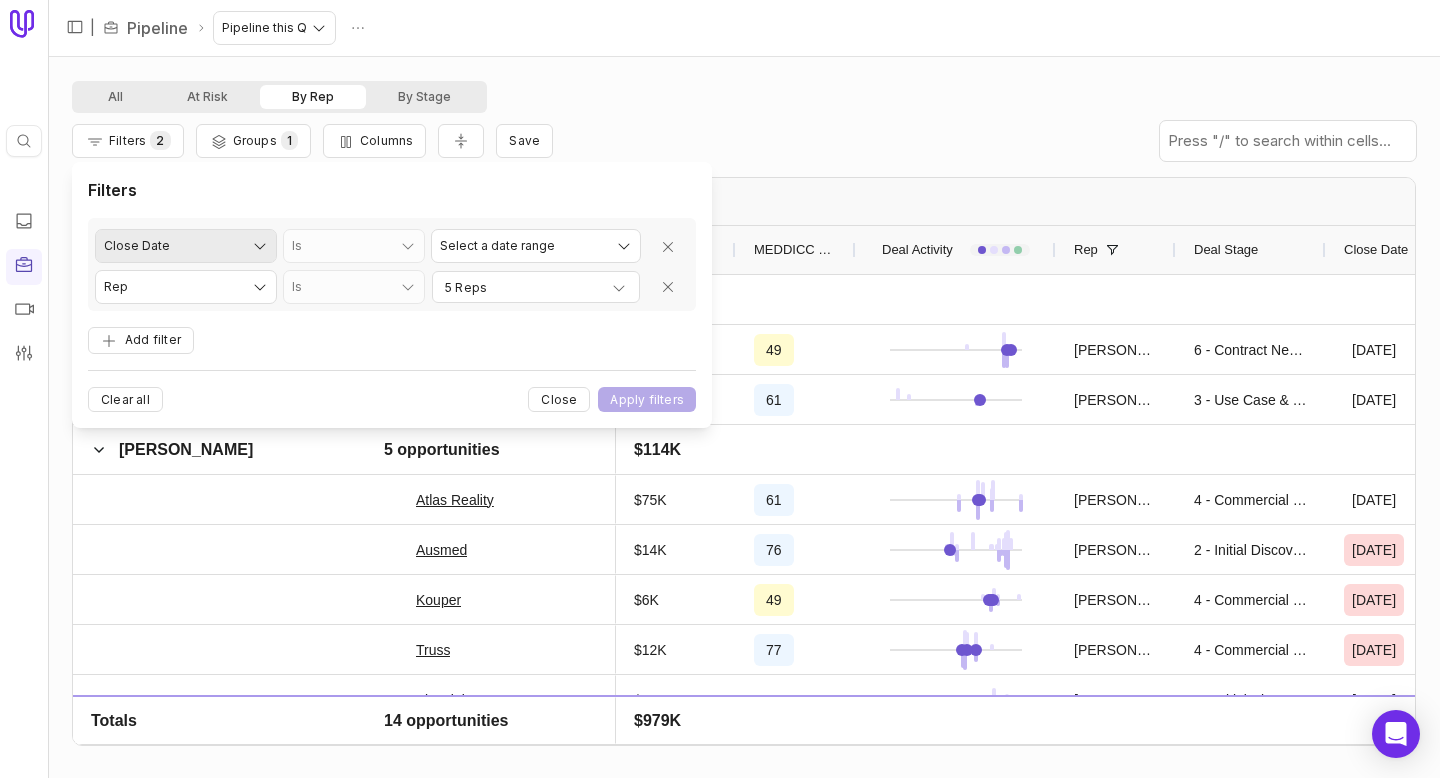 click on "Quick search... ⌘ K | Pipeline Pipeline this Q All At Risk By Rep By Stage Filters 2 Groups 1 Columns Save
Rep
Drag here to set column labels
Rep
Opportunity
1
Amount" at bounding box center [720, 389] 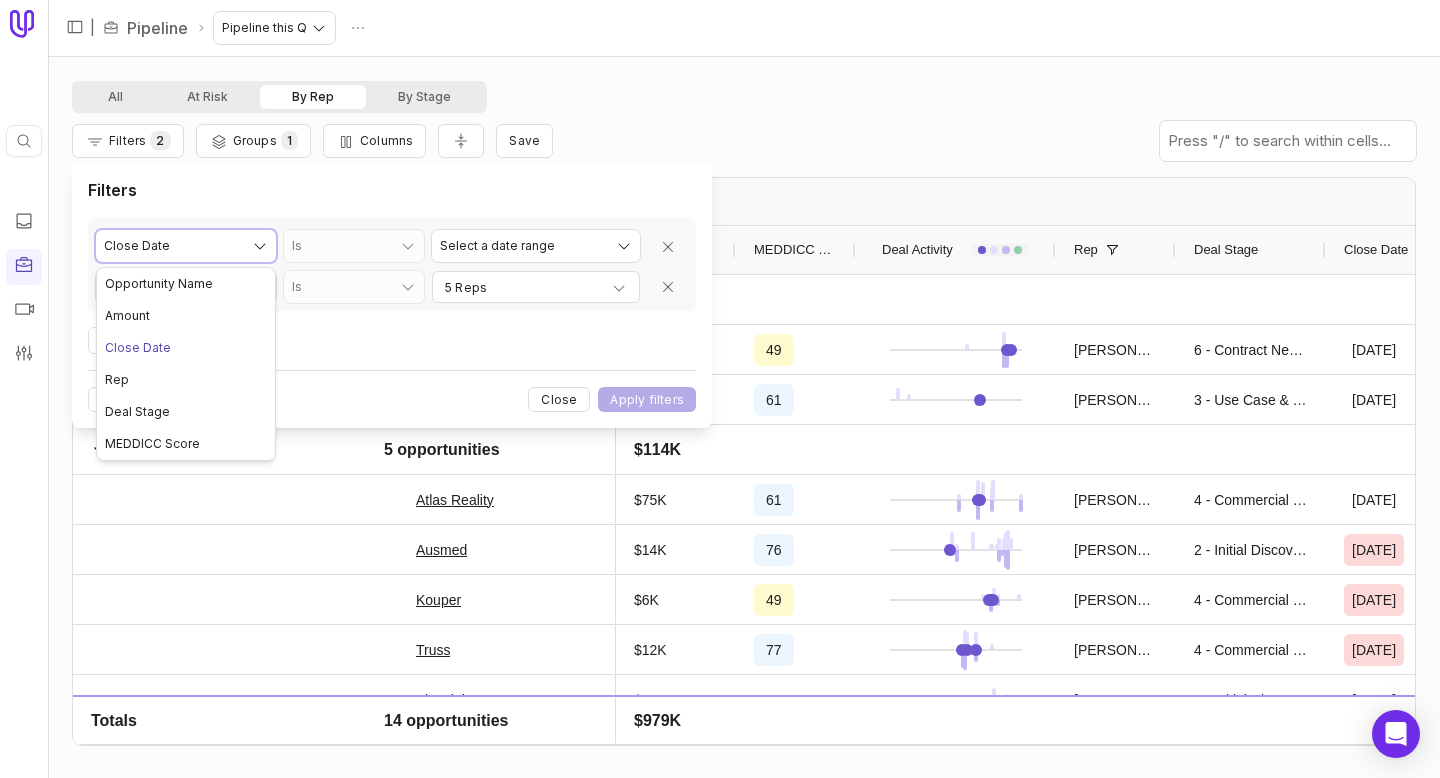 click on "Quick search... ⌘ K | Pipeline Pipeline this Q All At Risk By Rep By Stage Filters 2 Groups 1 Columns Save
Rep
Drag here to set column labels
Rep
Opportunity
1
Amount" at bounding box center [720, 389] 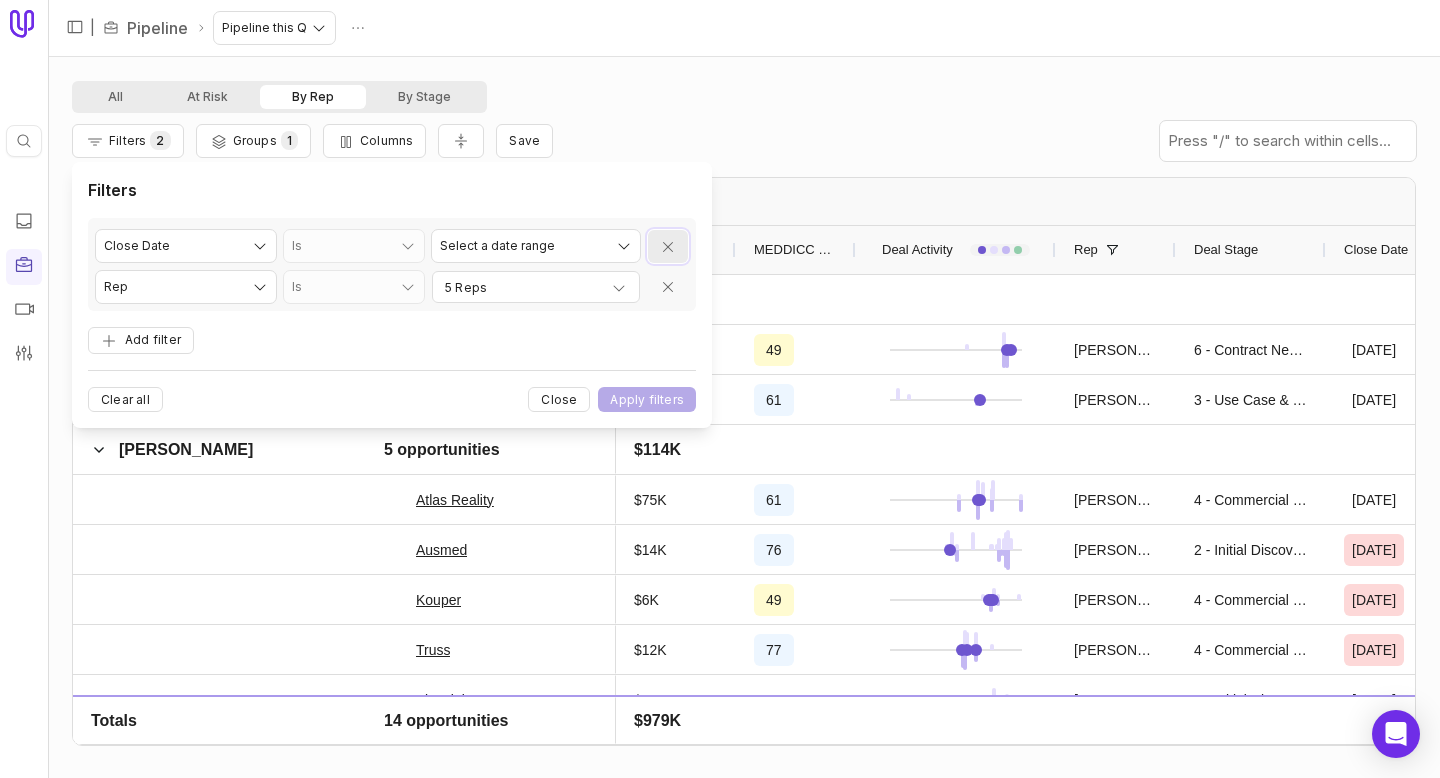 click 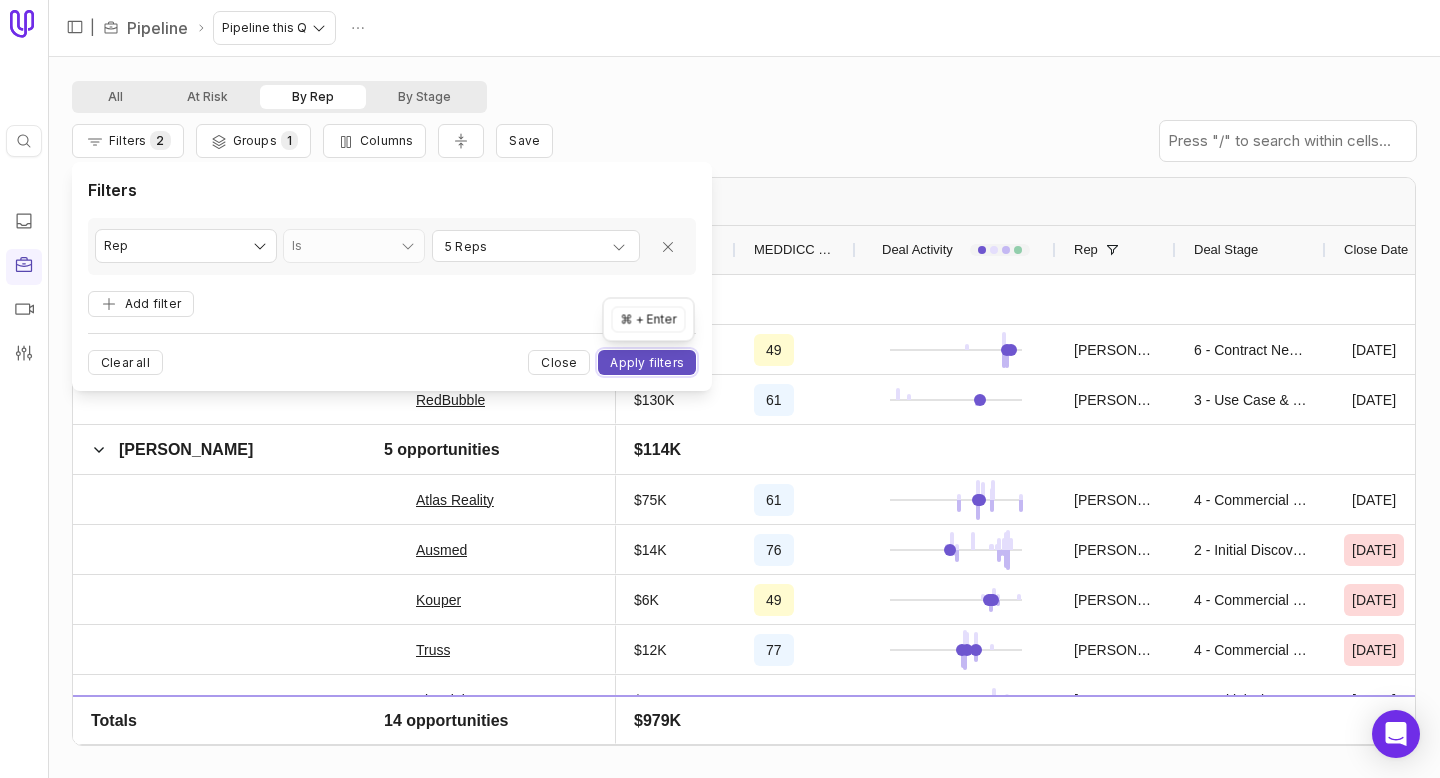 click on "Apply filters" at bounding box center (647, 362) 